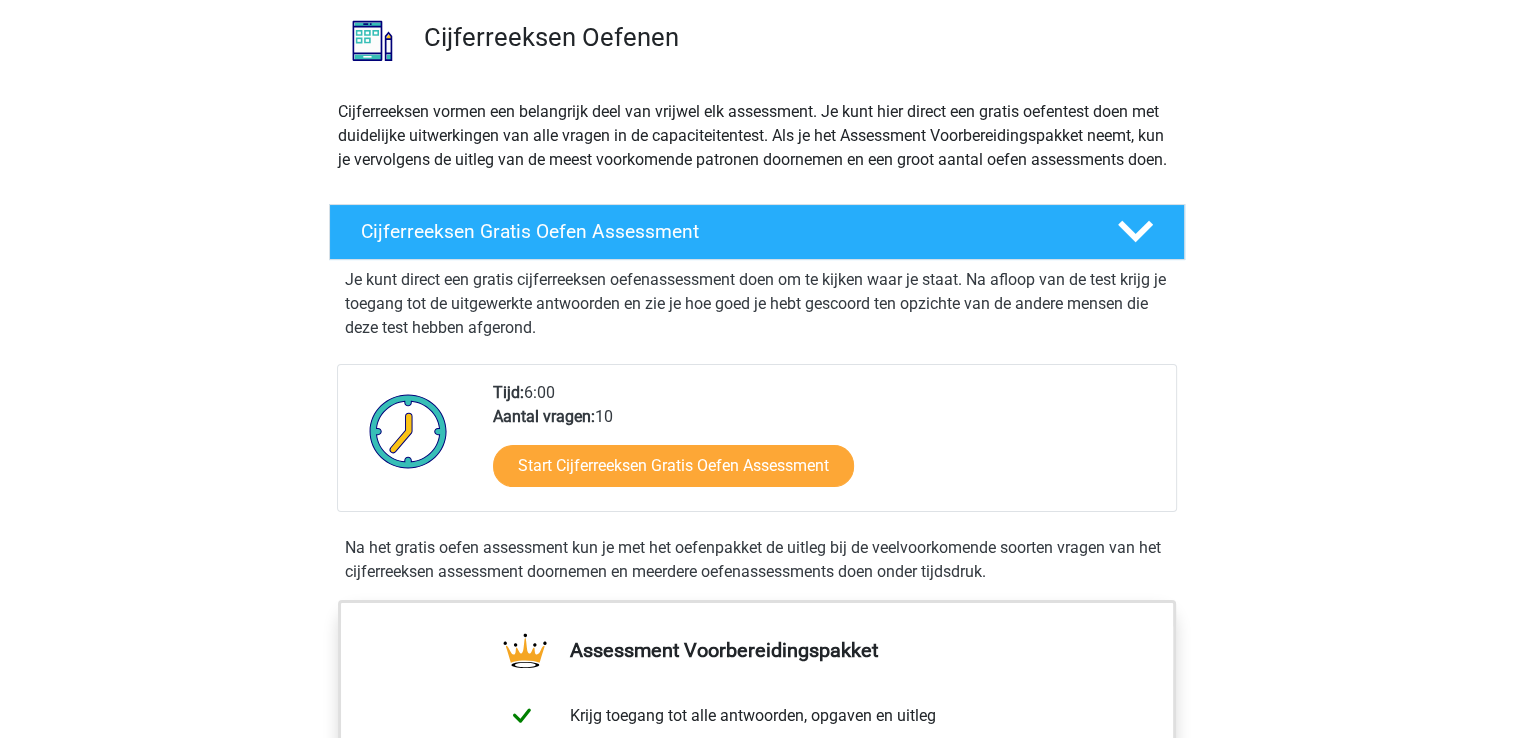 scroll, scrollTop: 152, scrollLeft: 0, axis: vertical 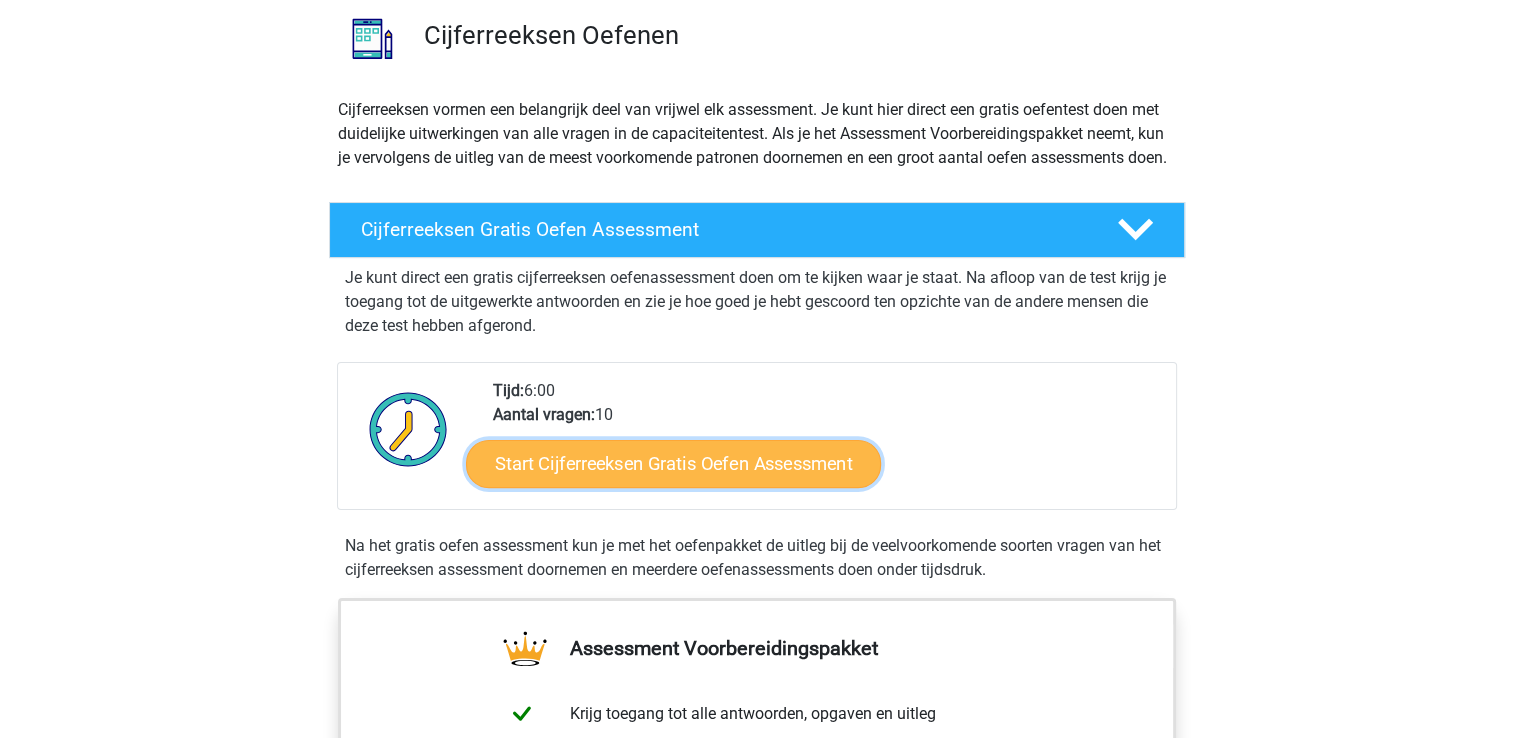 click on "Start Cijferreeksen
Gratis Oefen Assessment" at bounding box center (673, 463) 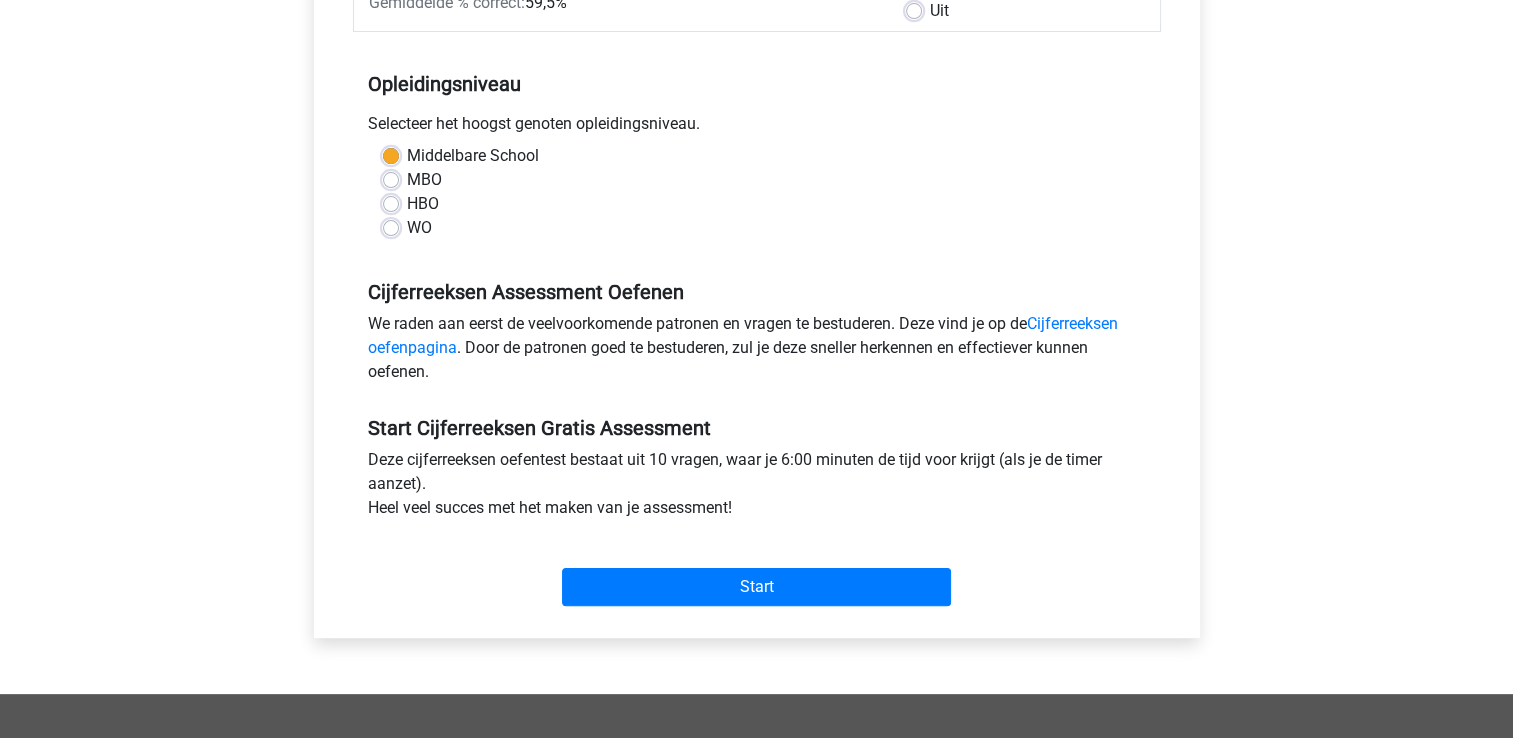 scroll, scrollTop: 322, scrollLeft: 0, axis: vertical 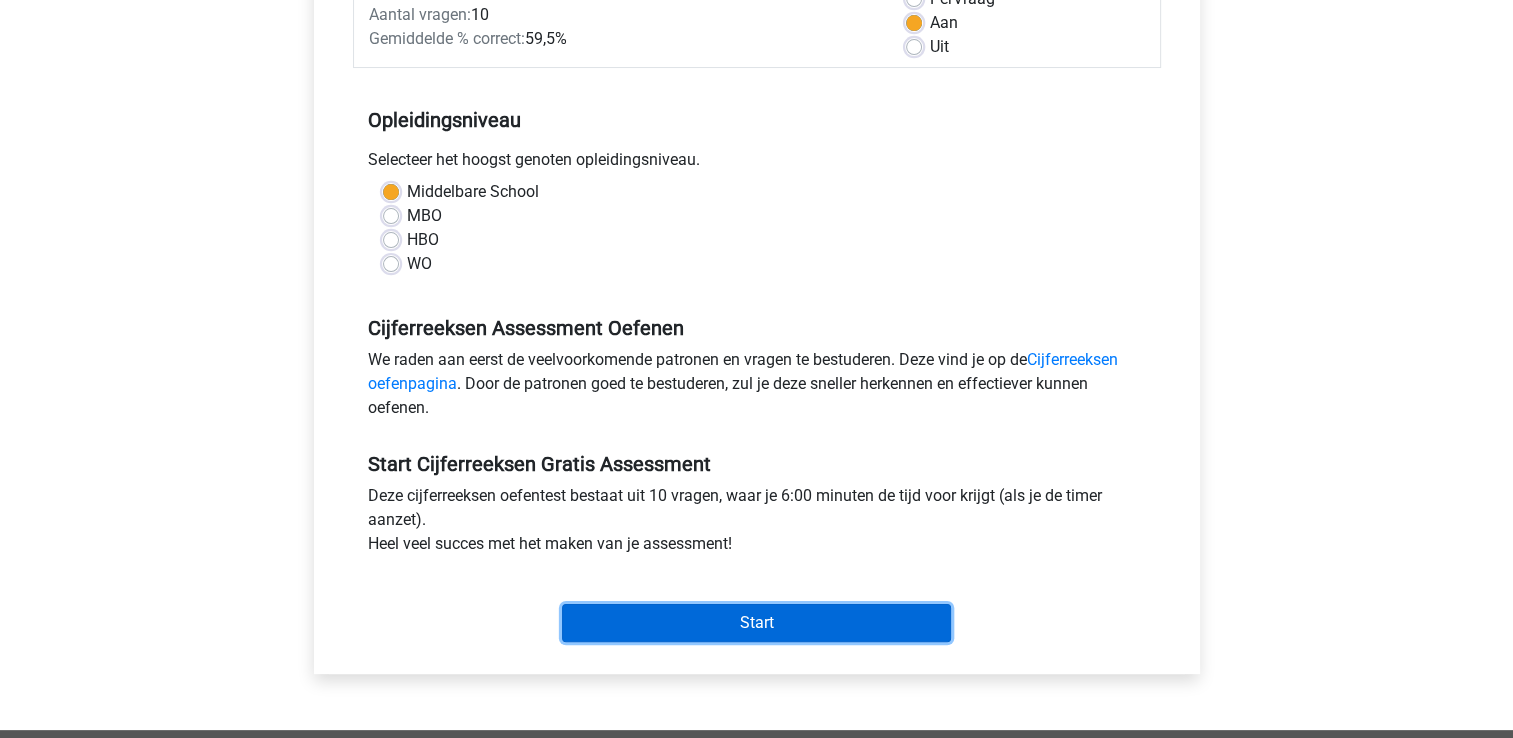 click on "Start" at bounding box center (756, 623) 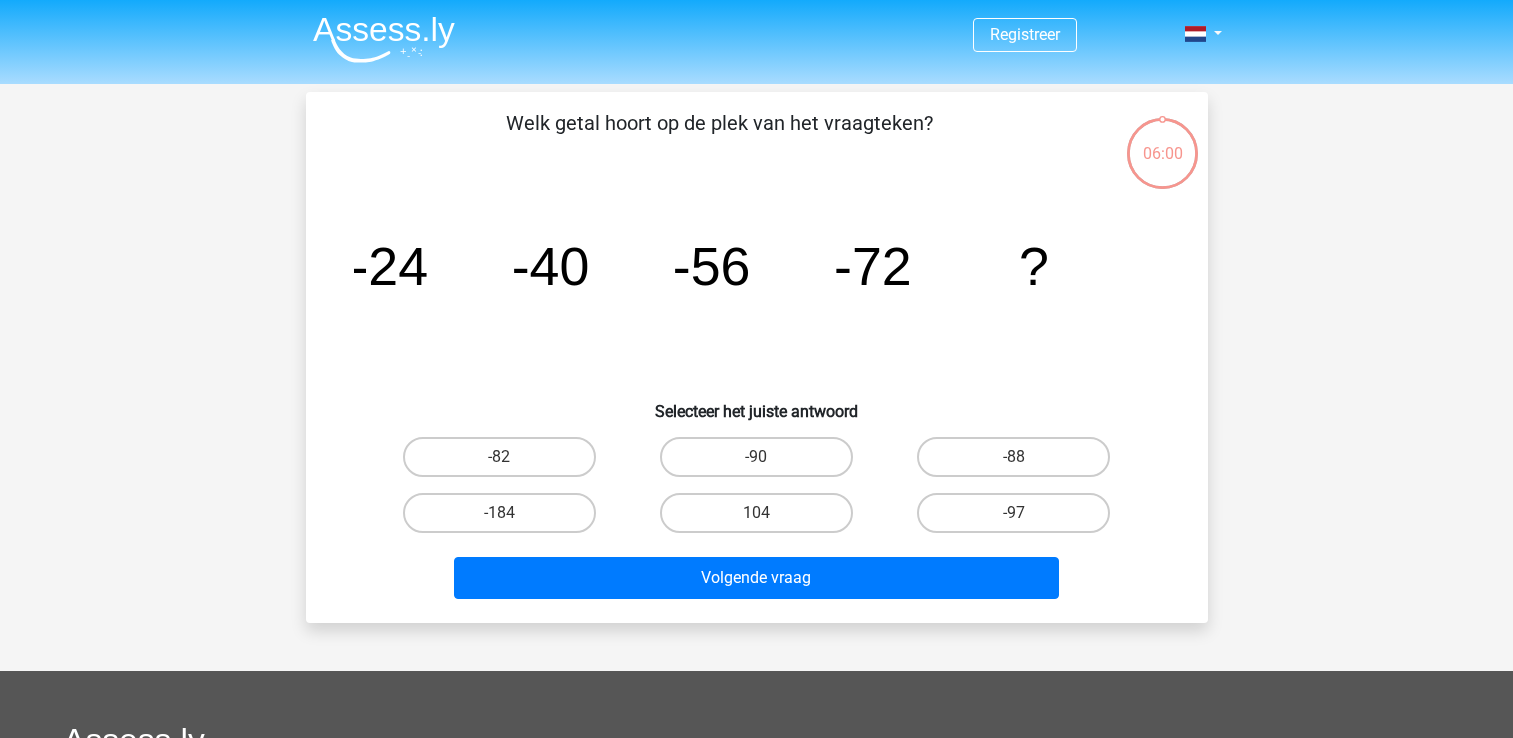 scroll, scrollTop: 0, scrollLeft: 0, axis: both 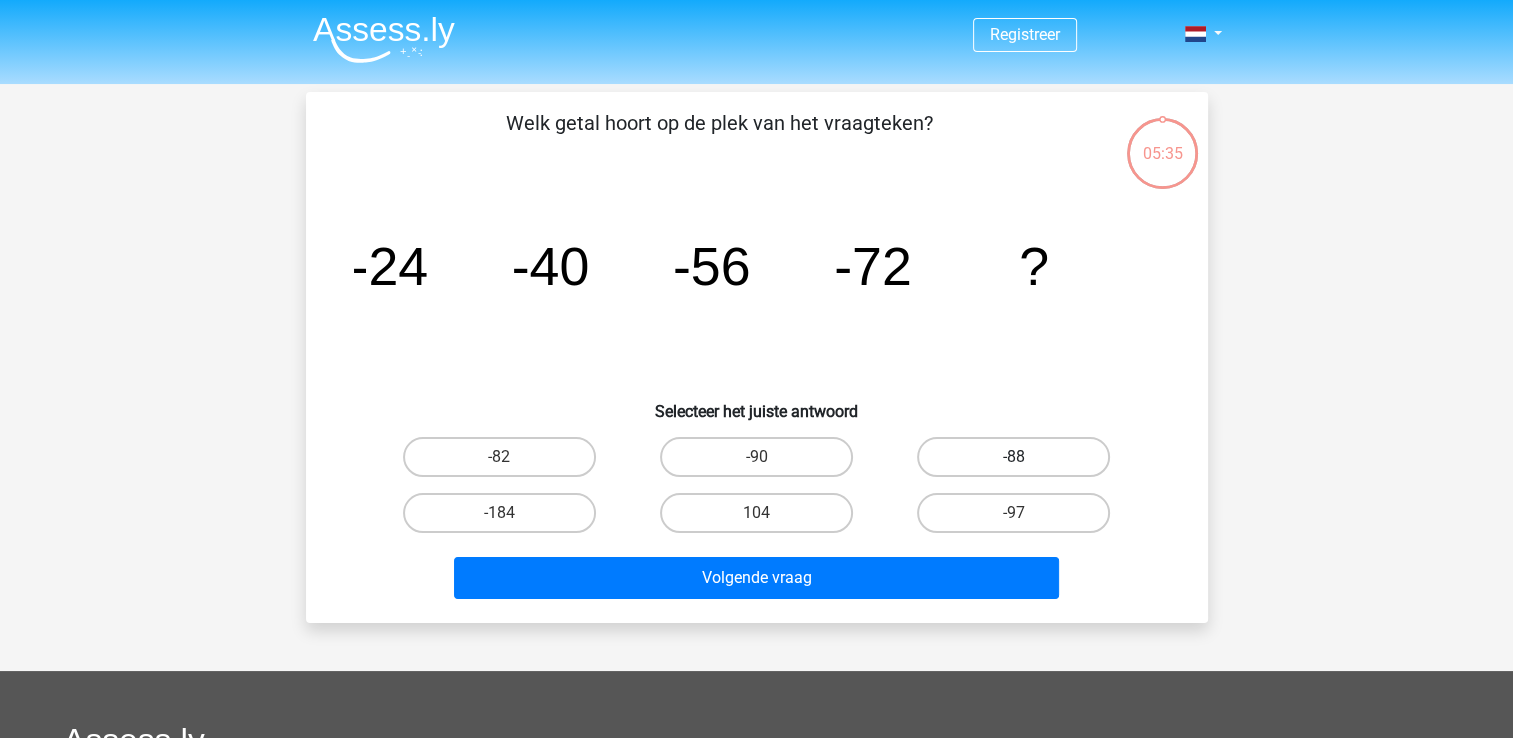 click on "-88" at bounding box center (1013, 457) 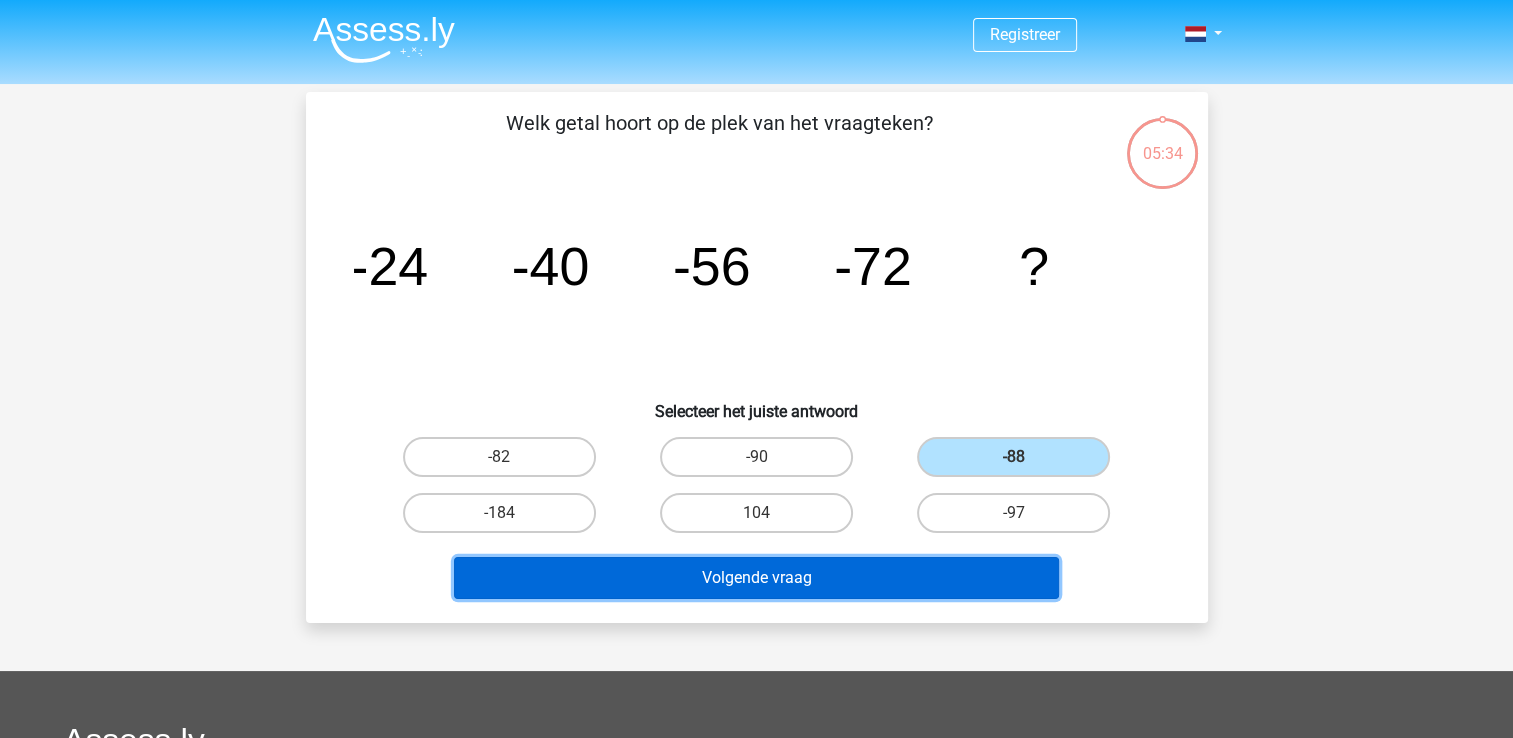 click on "Volgende vraag" at bounding box center (756, 578) 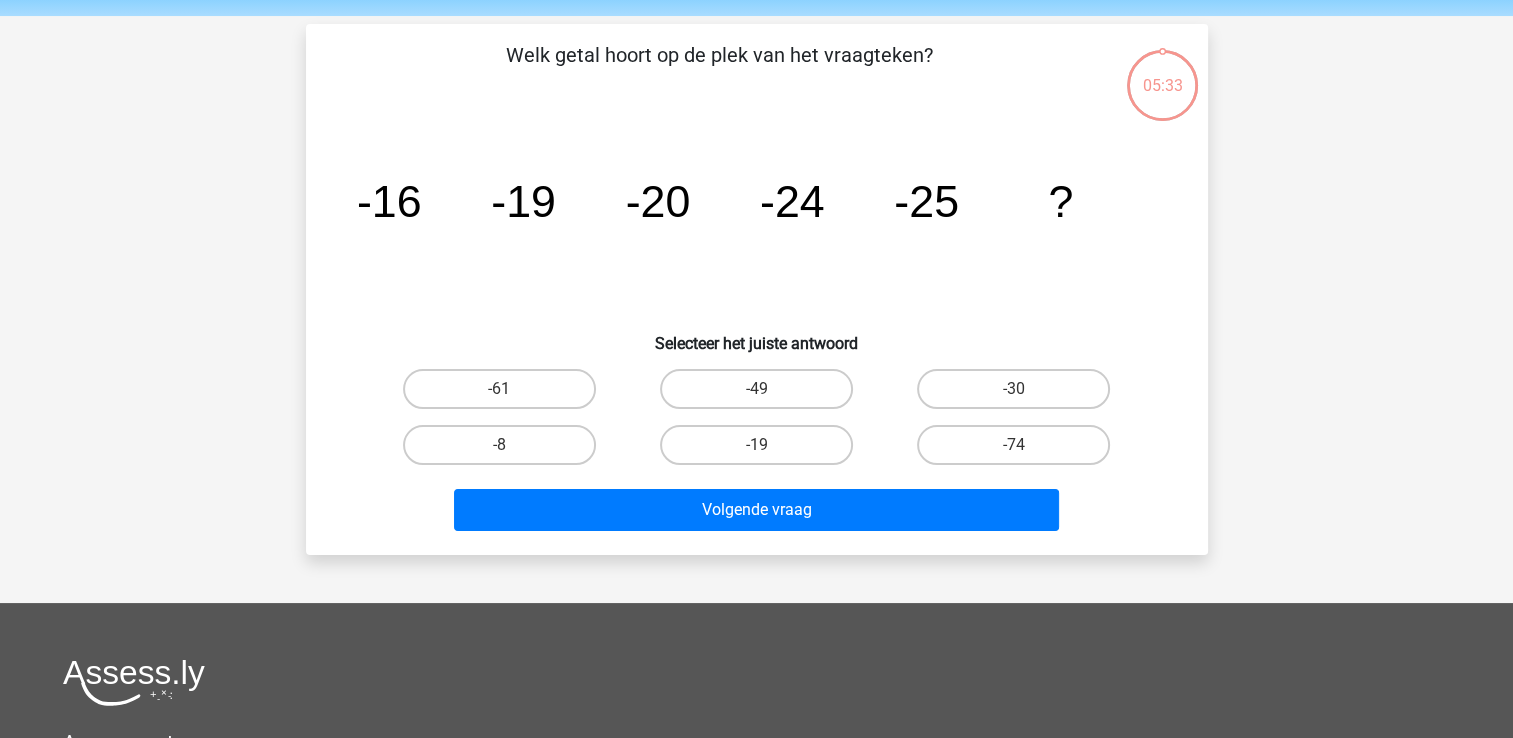 scroll, scrollTop: 92, scrollLeft: 0, axis: vertical 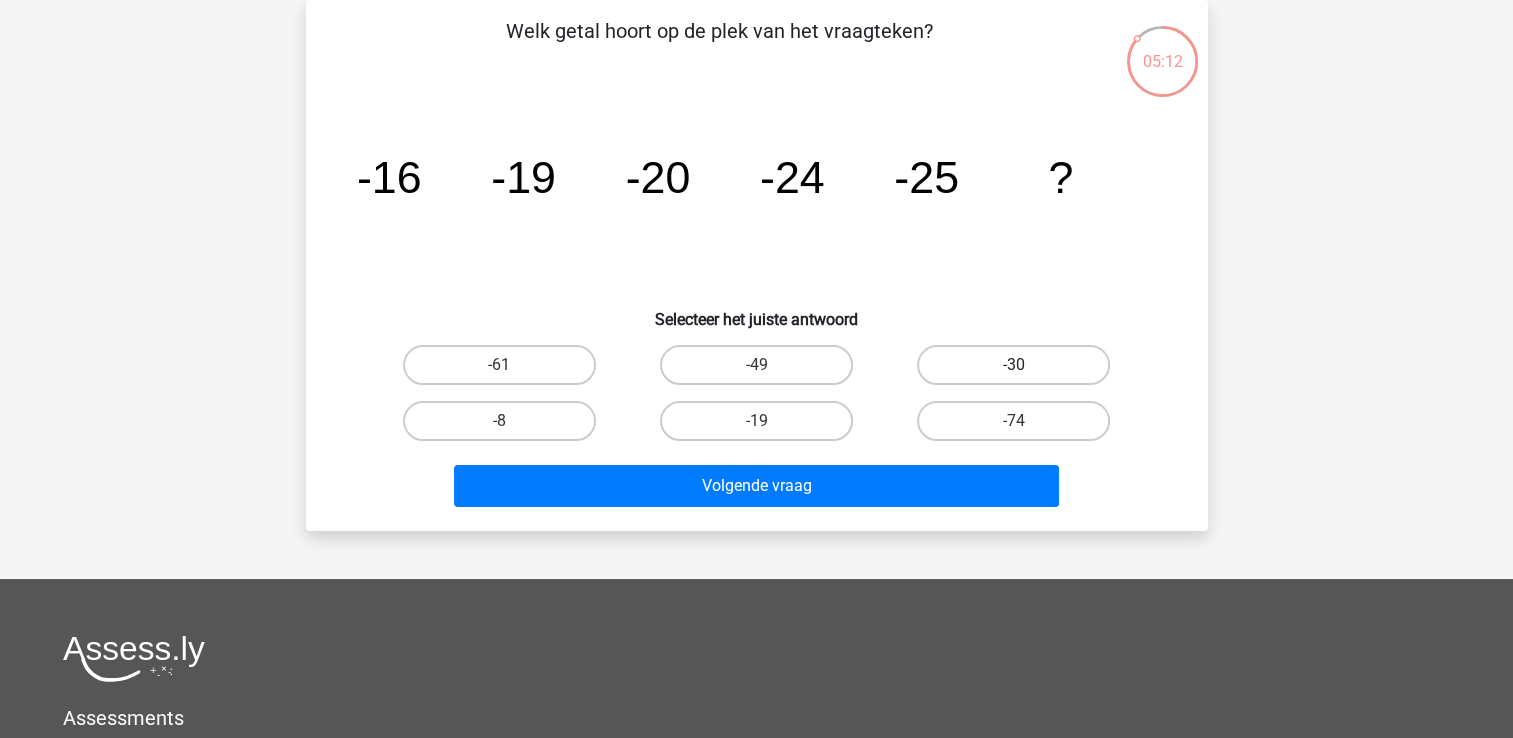 click on "-30" at bounding box center [1013, 365] 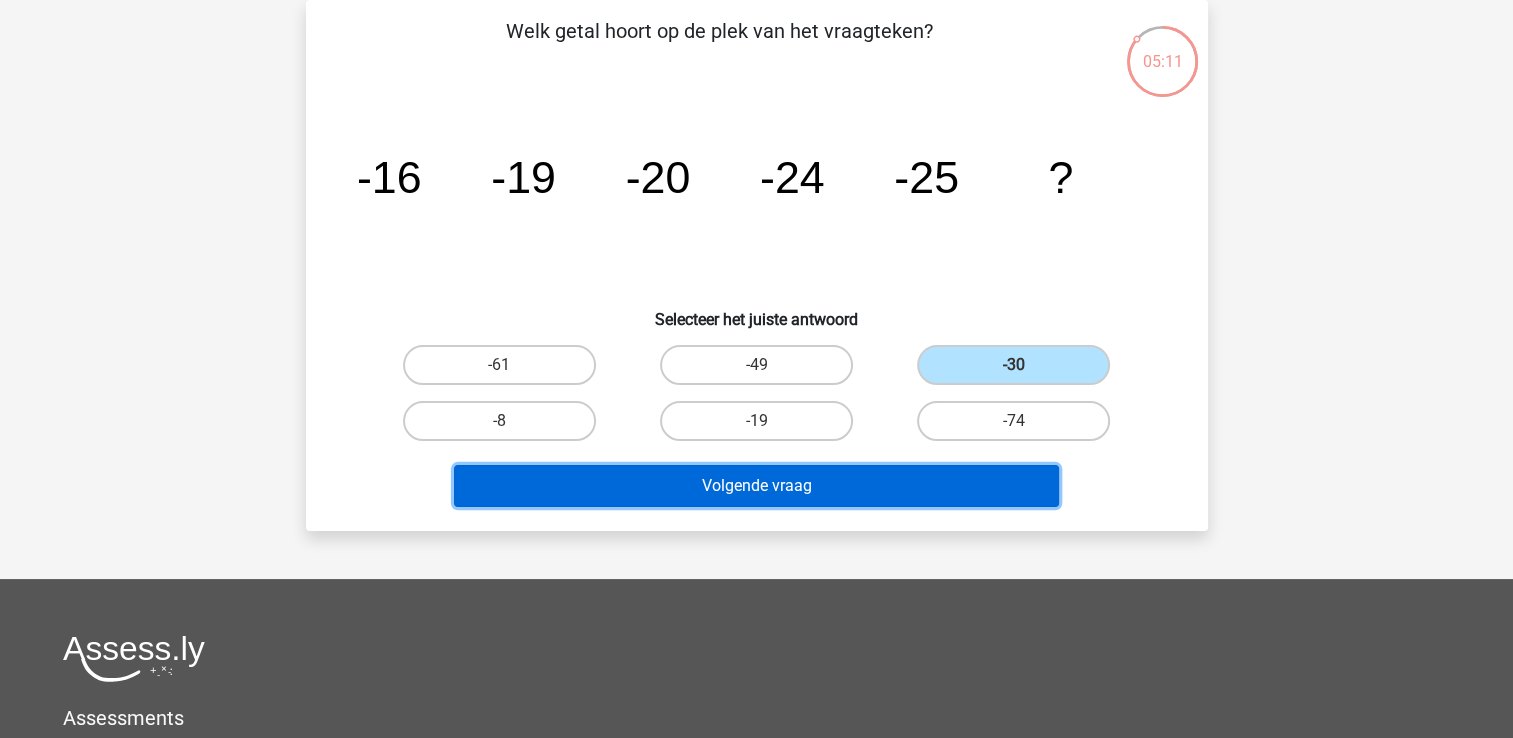click on "Volgende vraag" at bounding box center (756, 486) 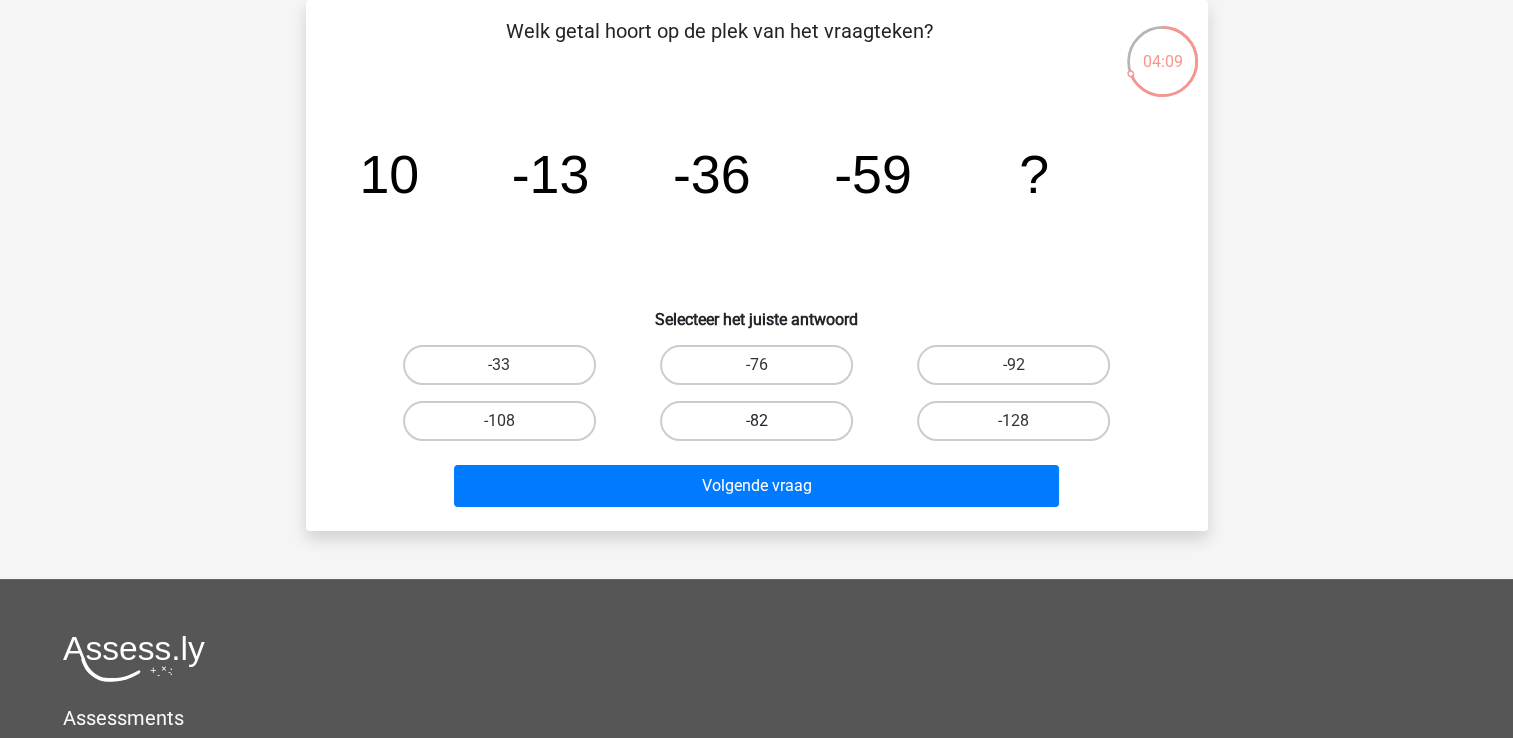 click on "-82" at bounding box center [756, 421] 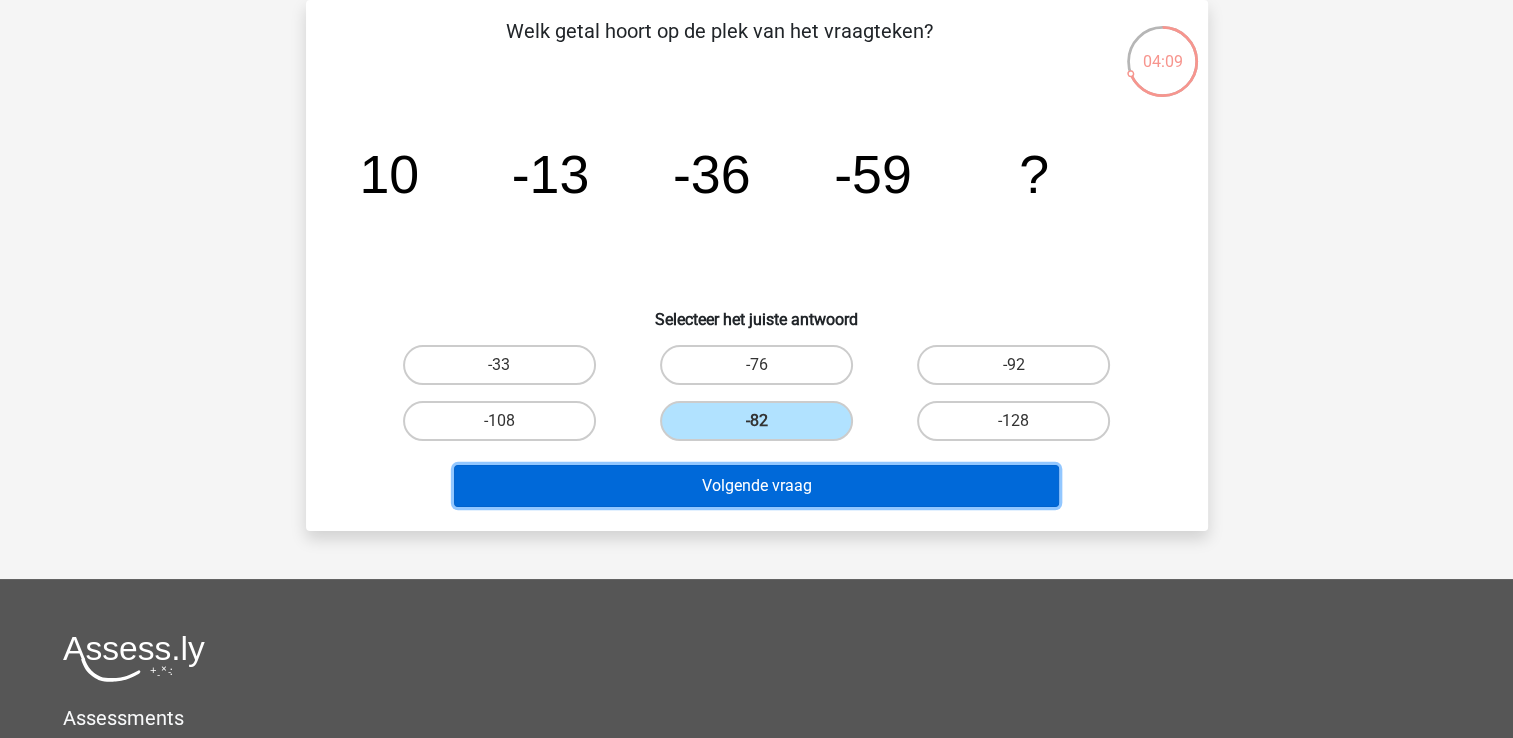 click on "Volgende vraag" at bounding box center (756, 486) 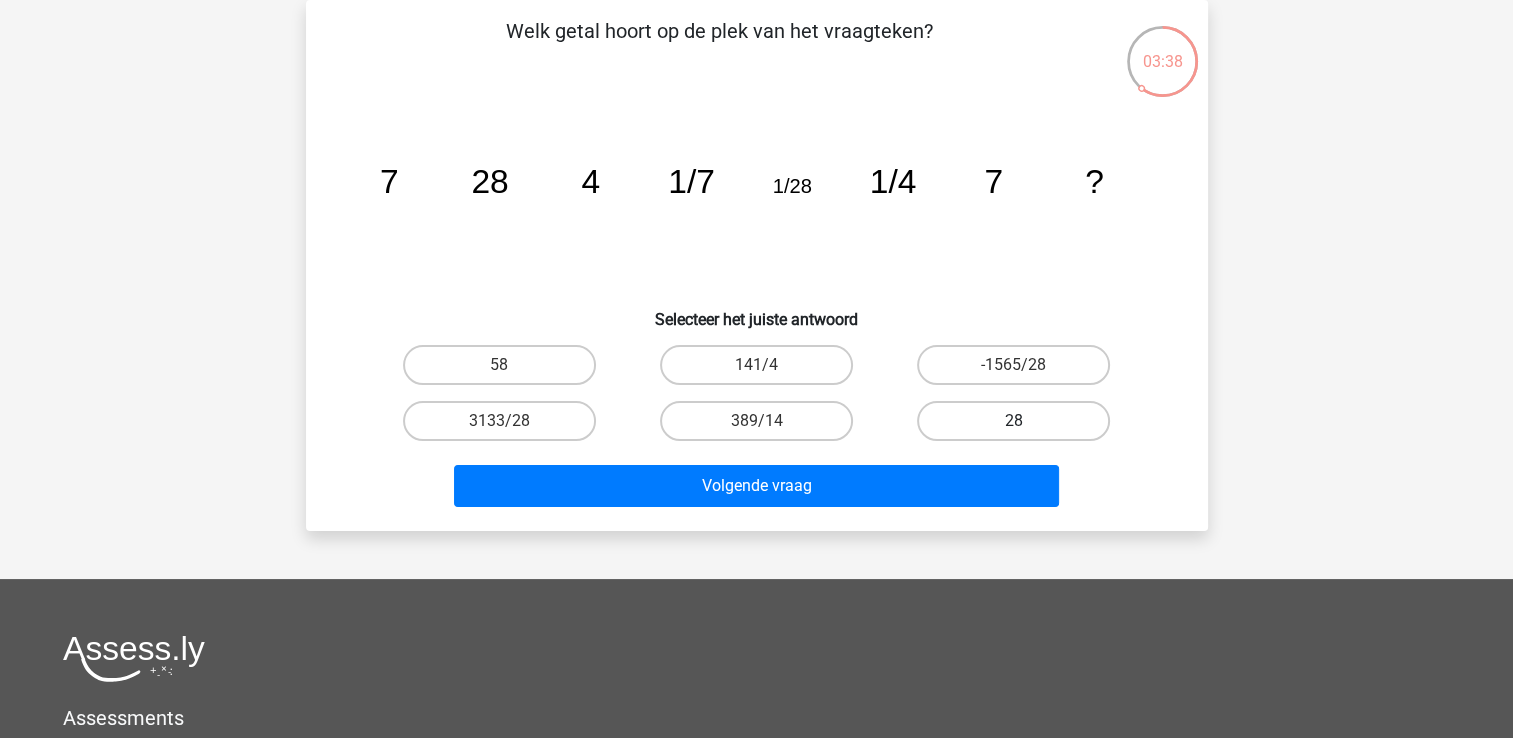 click on "28" at bounding box center (1013, 421) 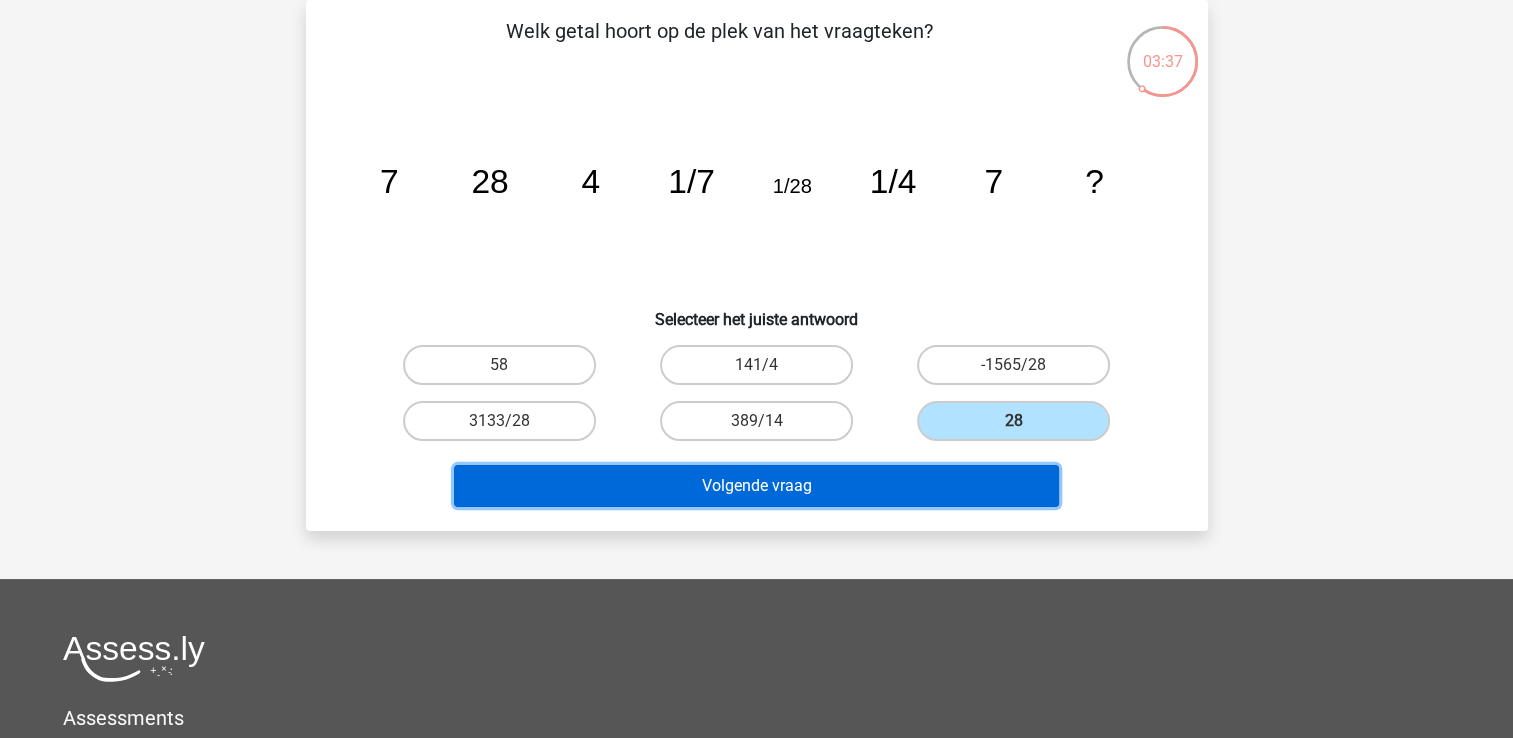 click on "Volgende vraag" at bounding box center (756, 486) 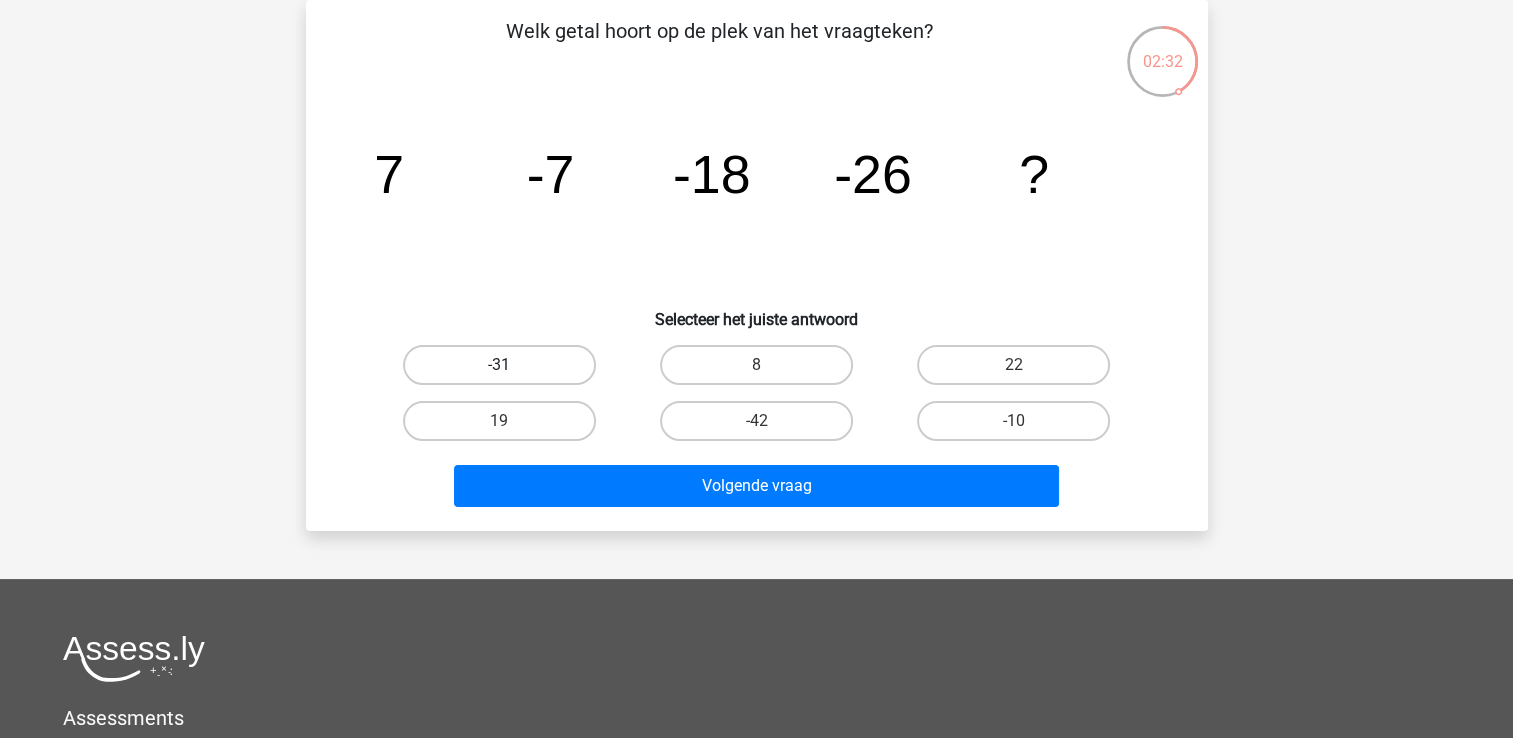 click on "-31" at bounding box center [499, 365] 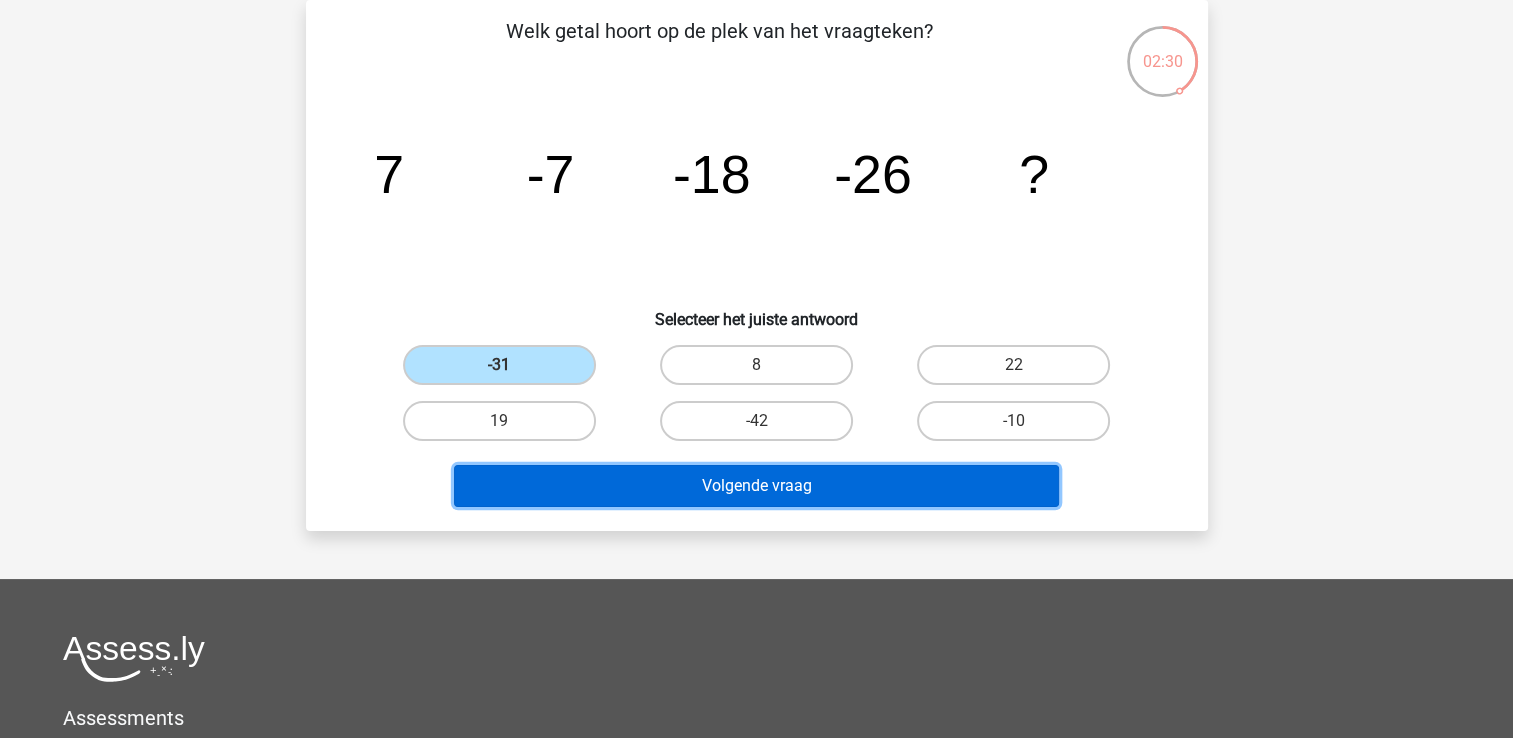 click on "Volgende vraag" at bounding box center (756, 486) 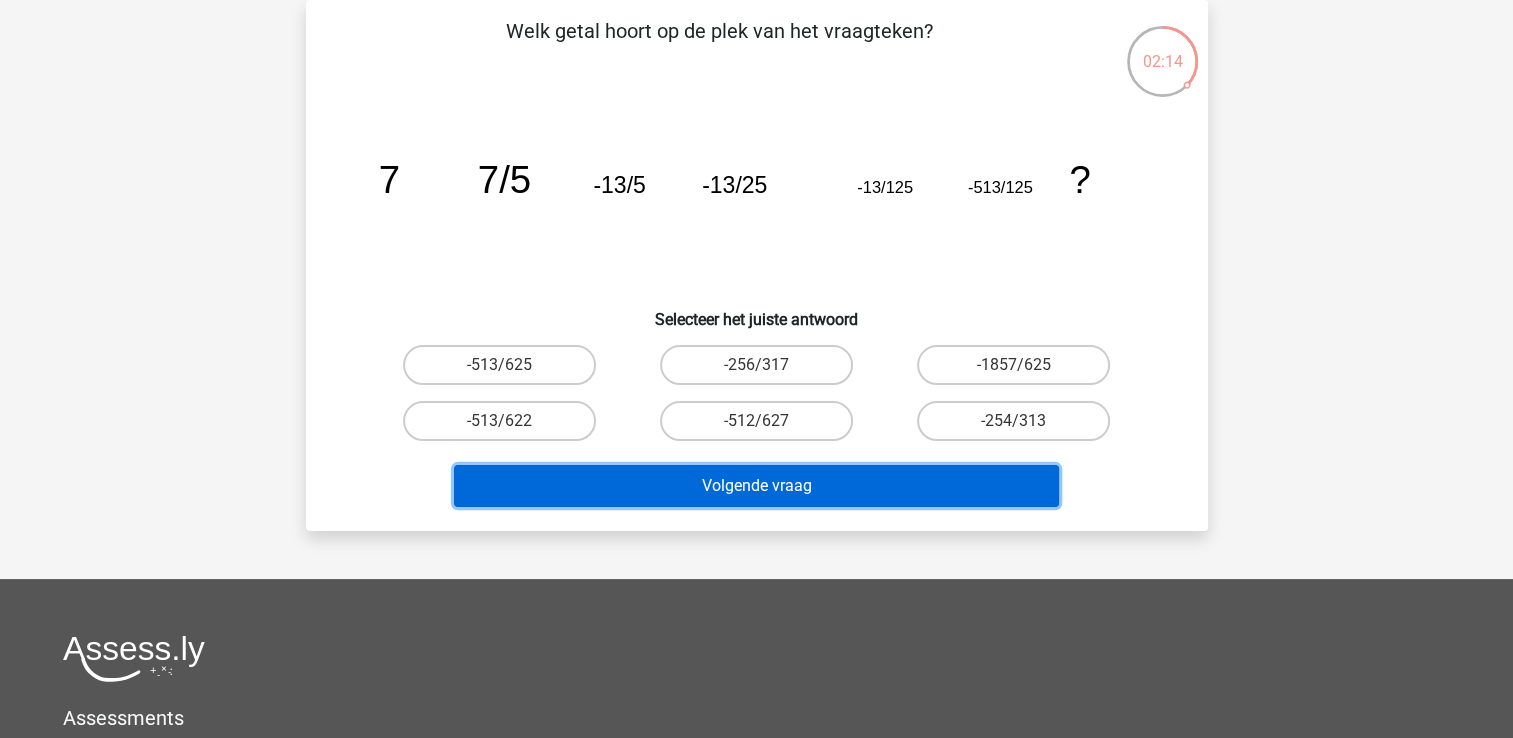 click on "Volgende vraag" at bounding box center (756, 486) 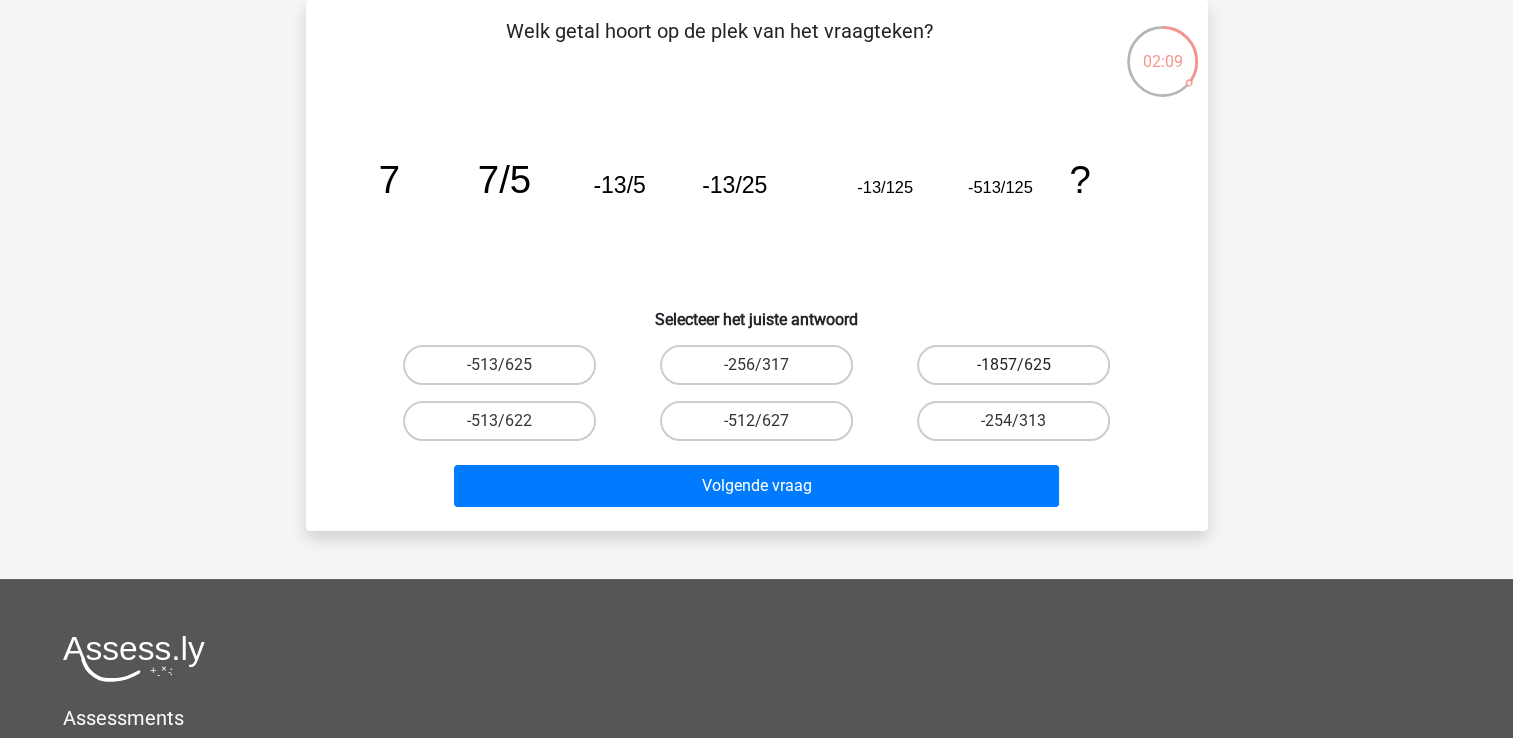 click on "-1857/625" at bounding box center (1013, 365) 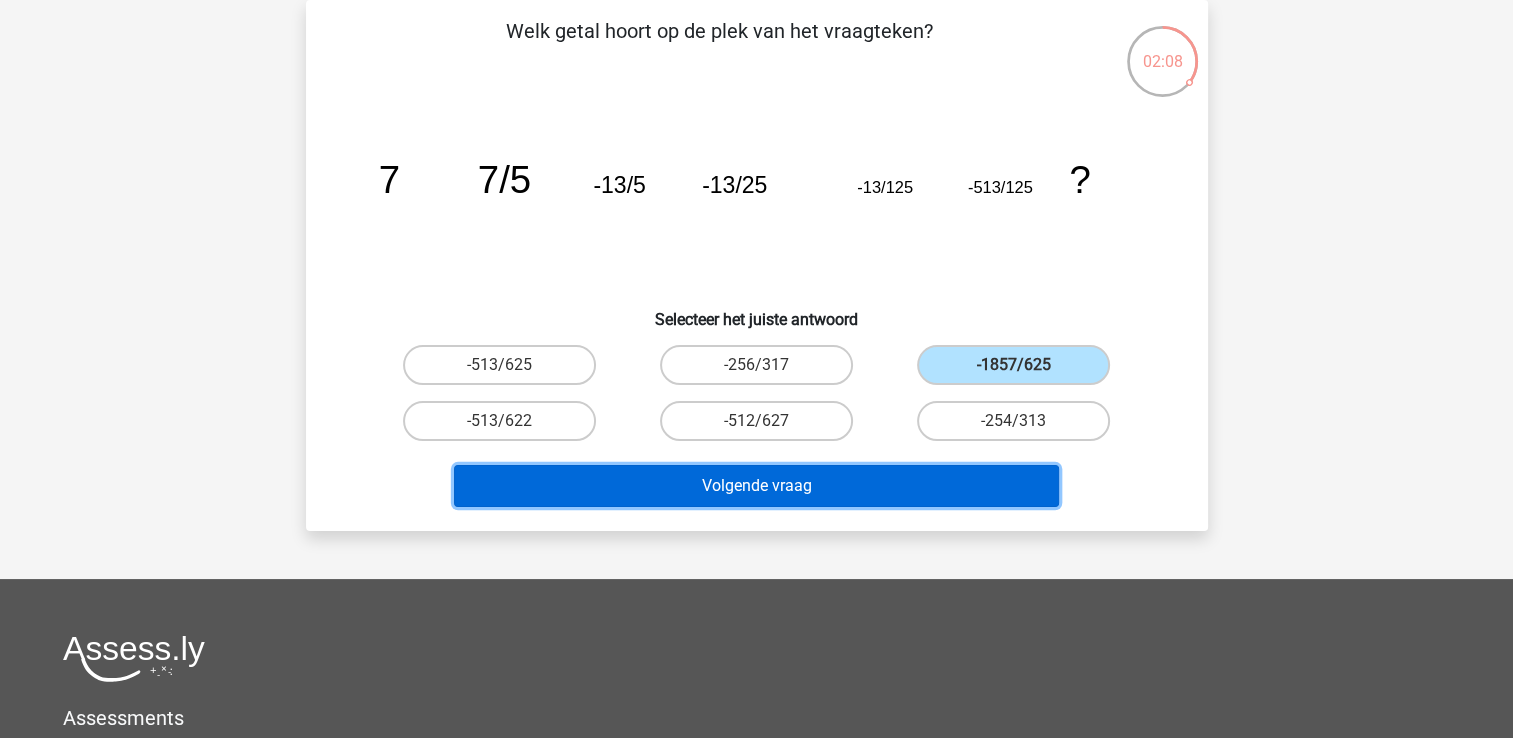 click on "Volgende vraag" at bounding box center (756, 486) 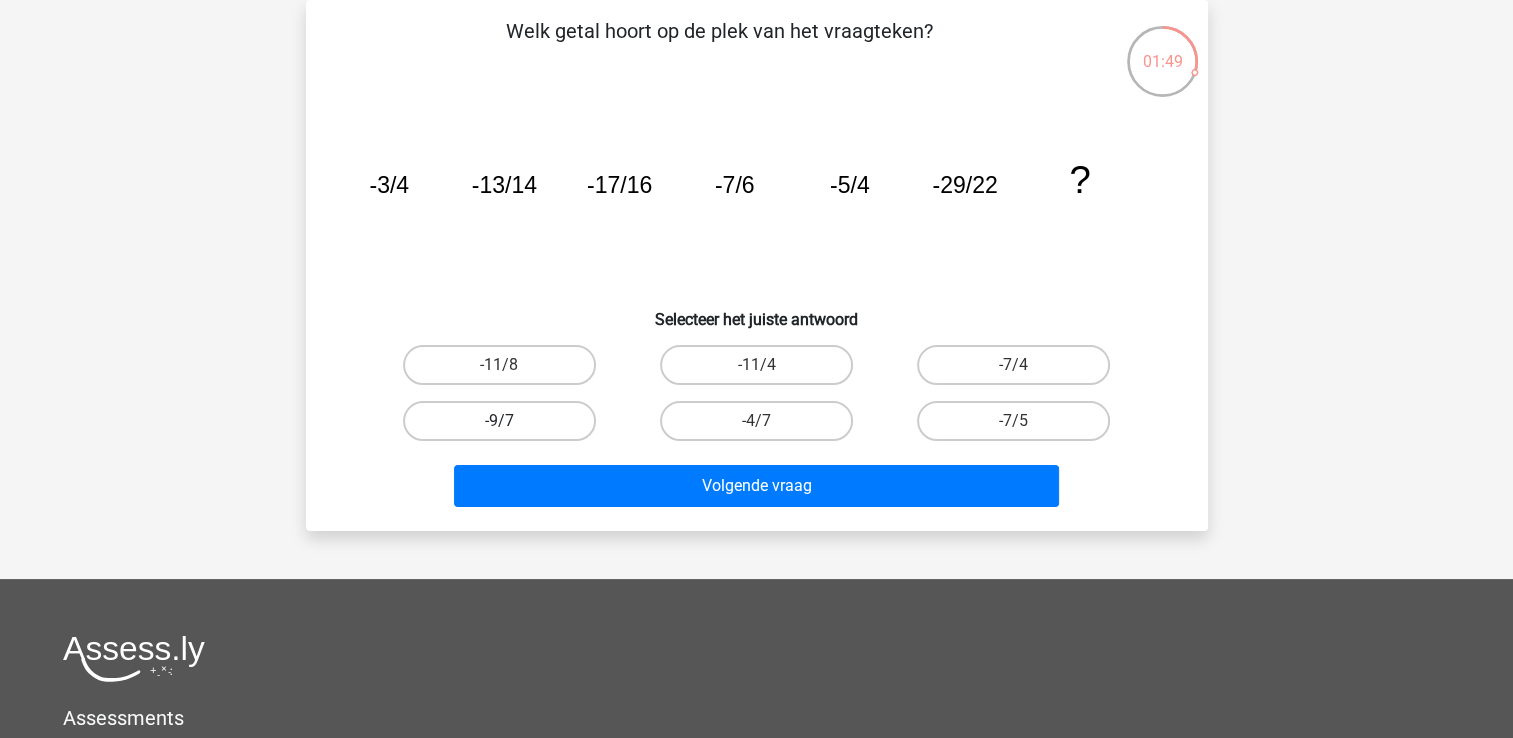 click on "-9/7" at bounding box center [499, 421] 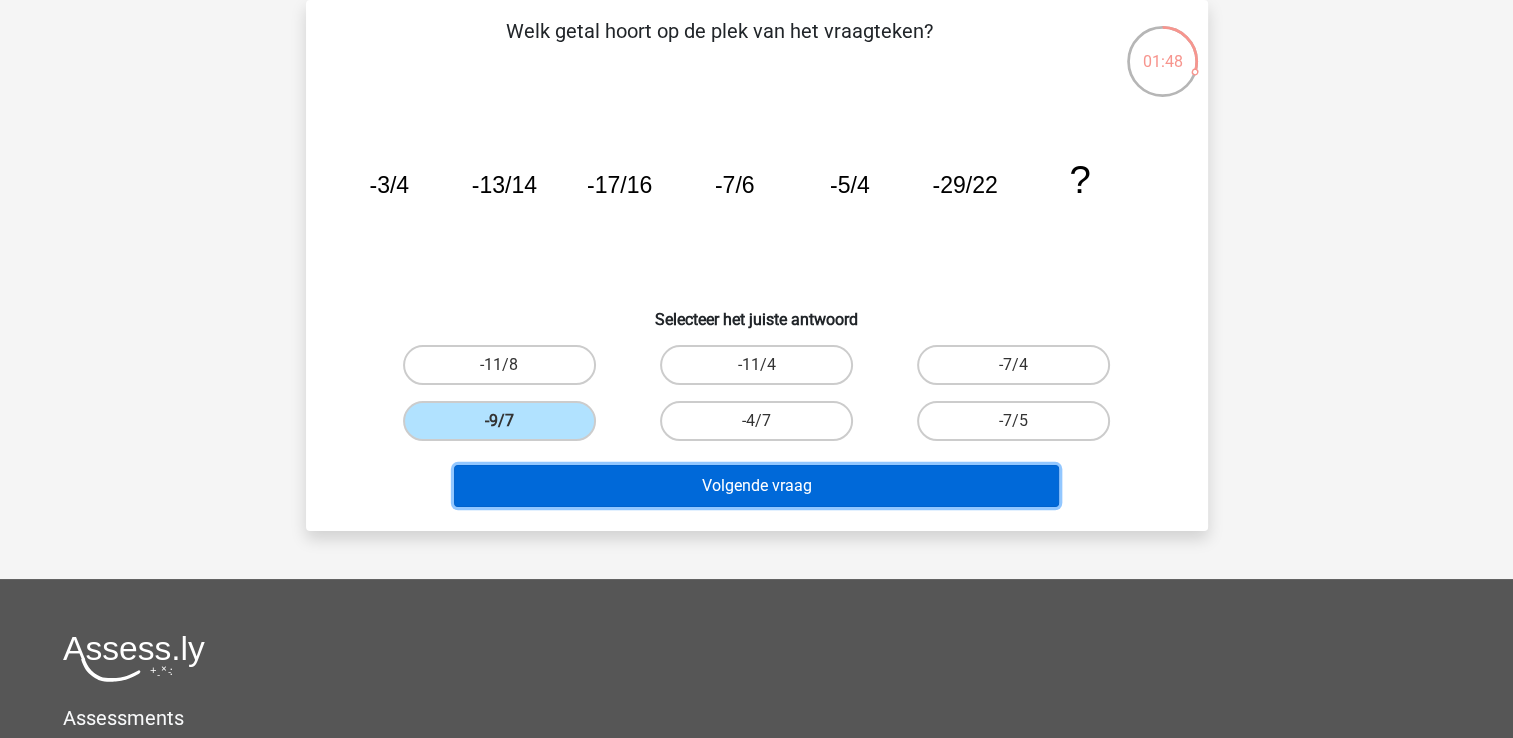 click on "Volgende vraag" at bounding box center (756, 486) 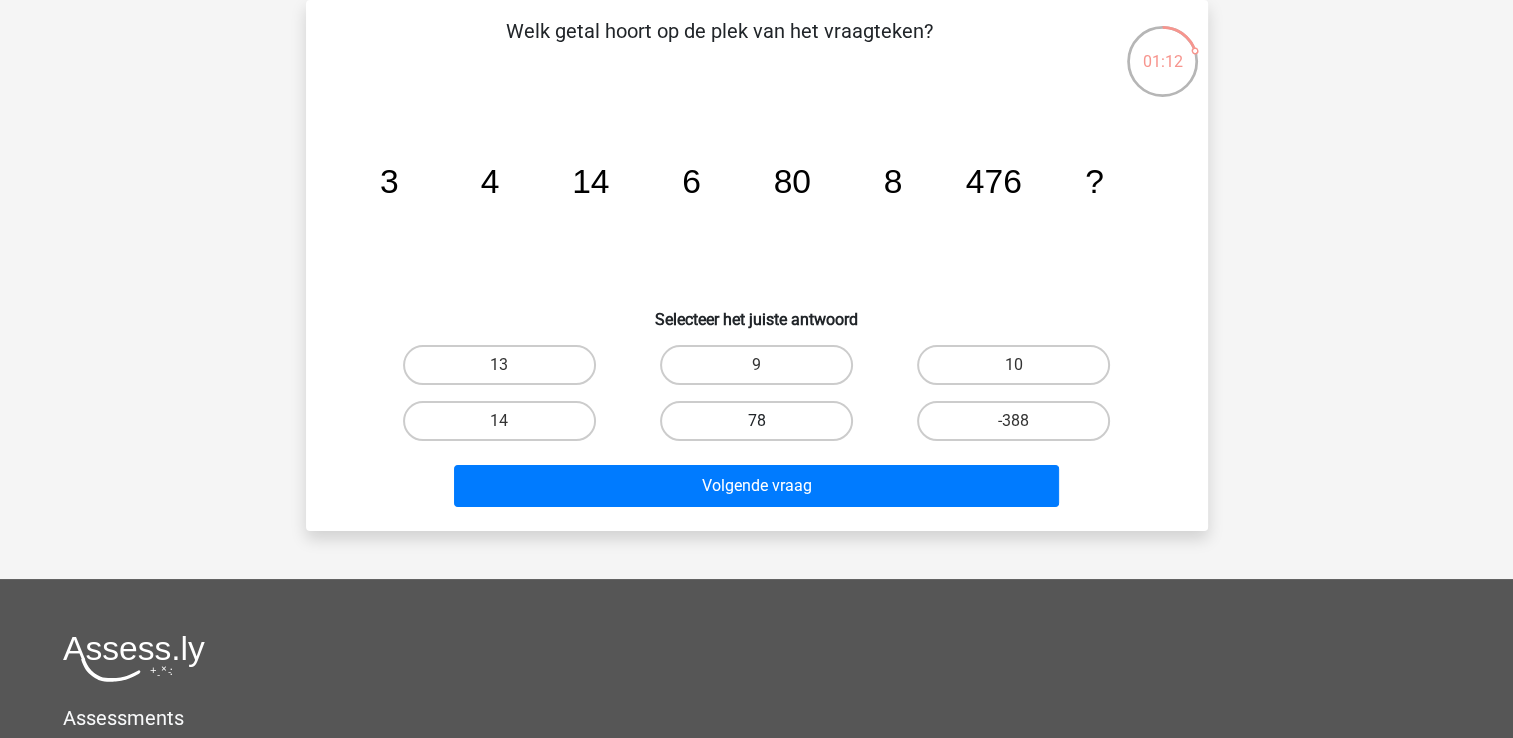 click on "78" at bounding box center [756, 421] 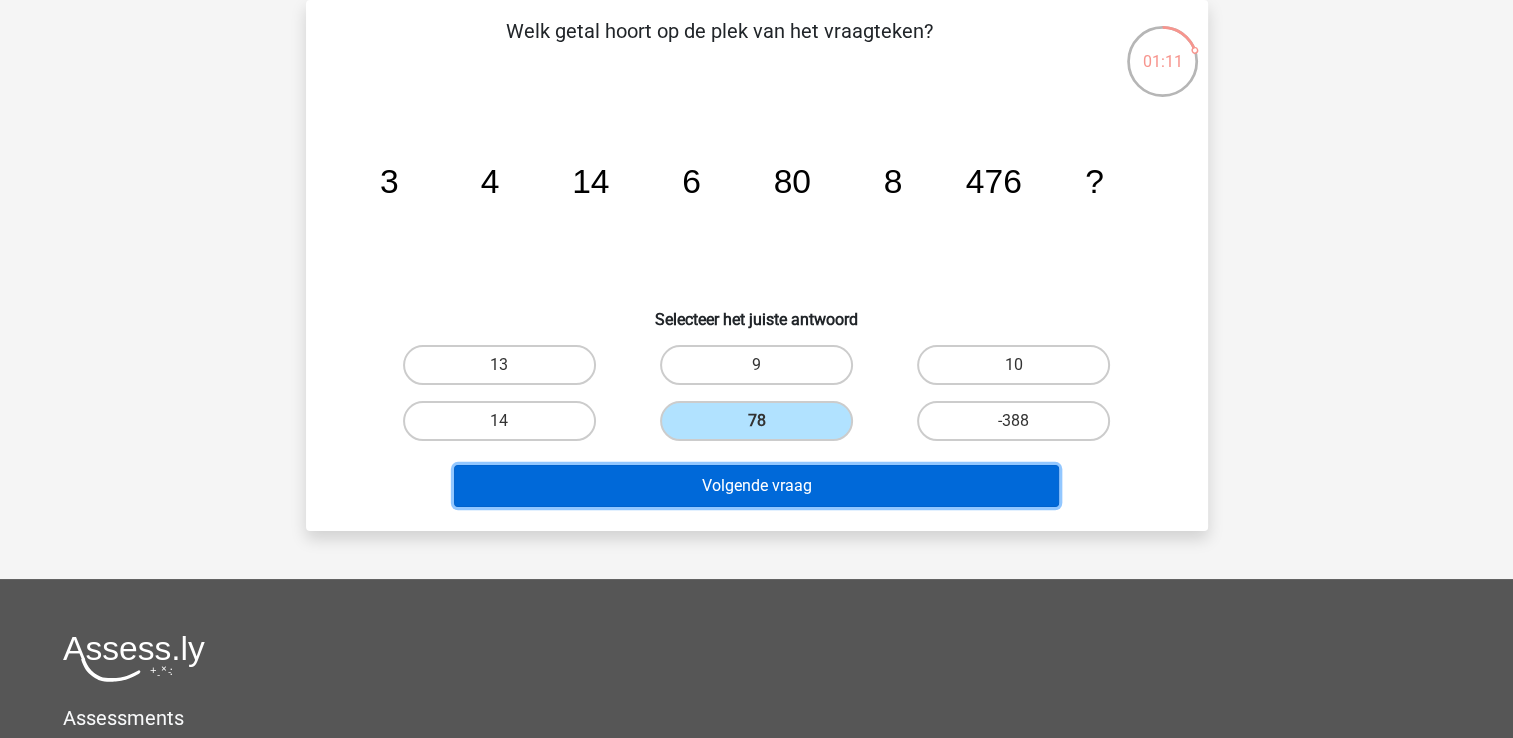 click on "Volgende vraag" at bounding box center (756, 486) 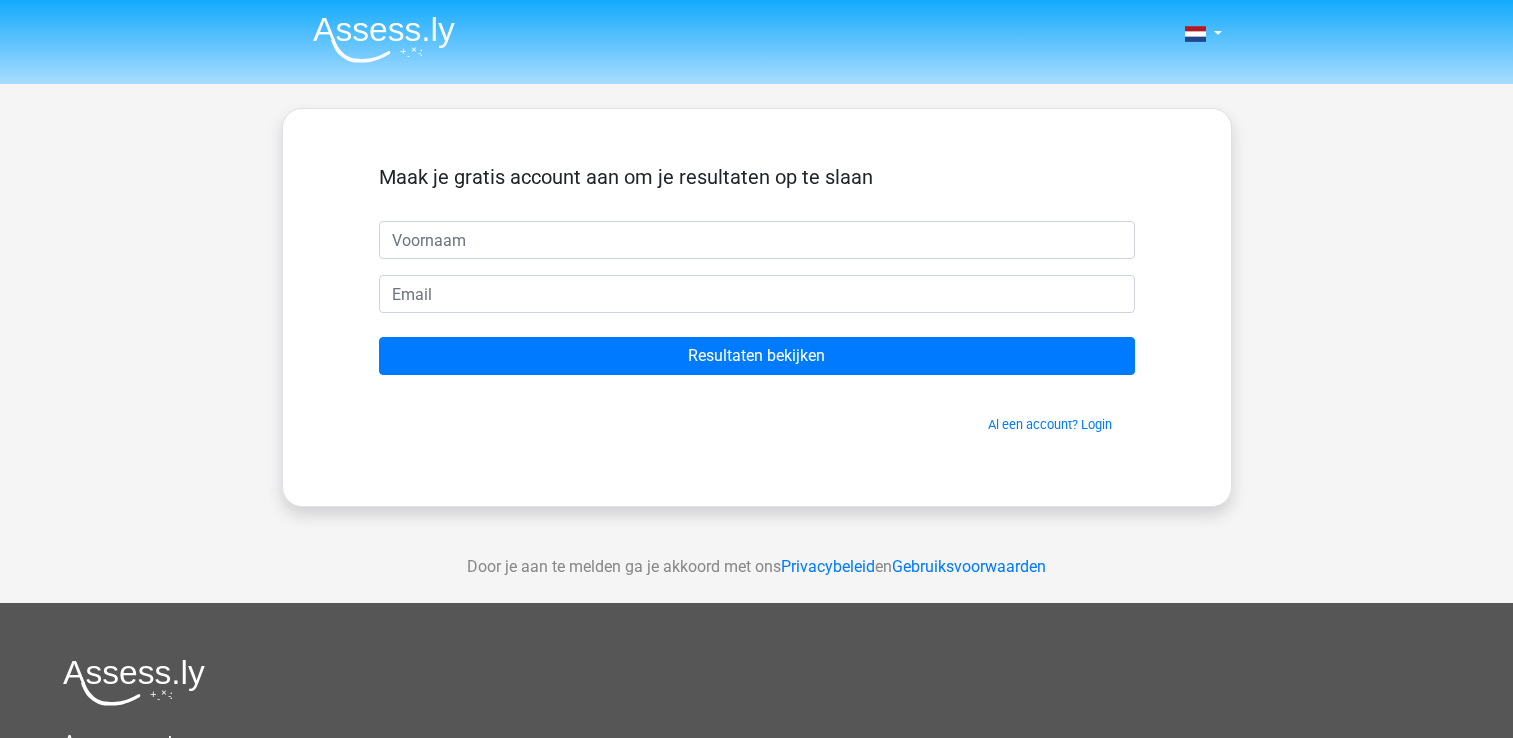 scroll, scrollTop: 0, scrollLeft: 0, axis: both 